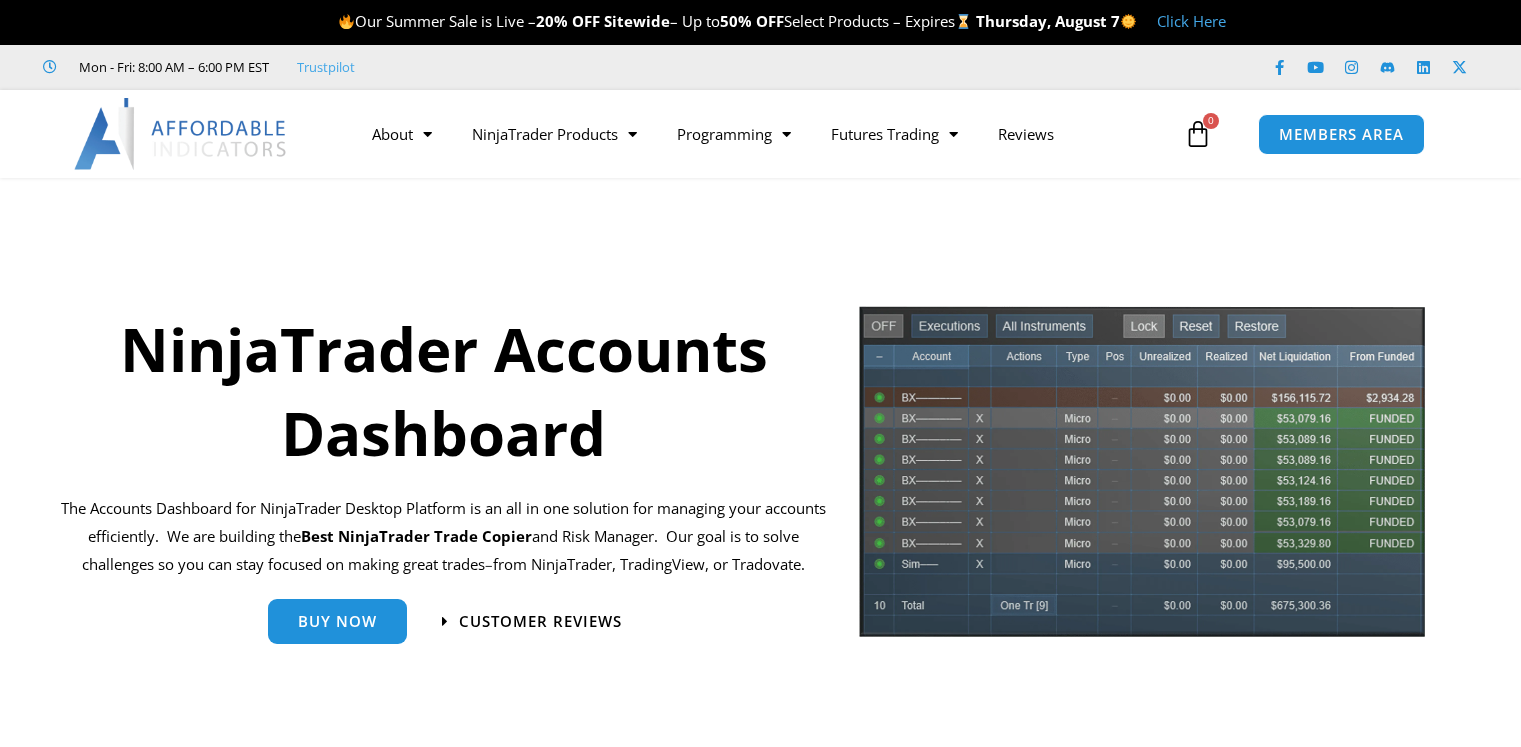 scroll, scrollTop: 0, scrollLeft: 0, axis: both 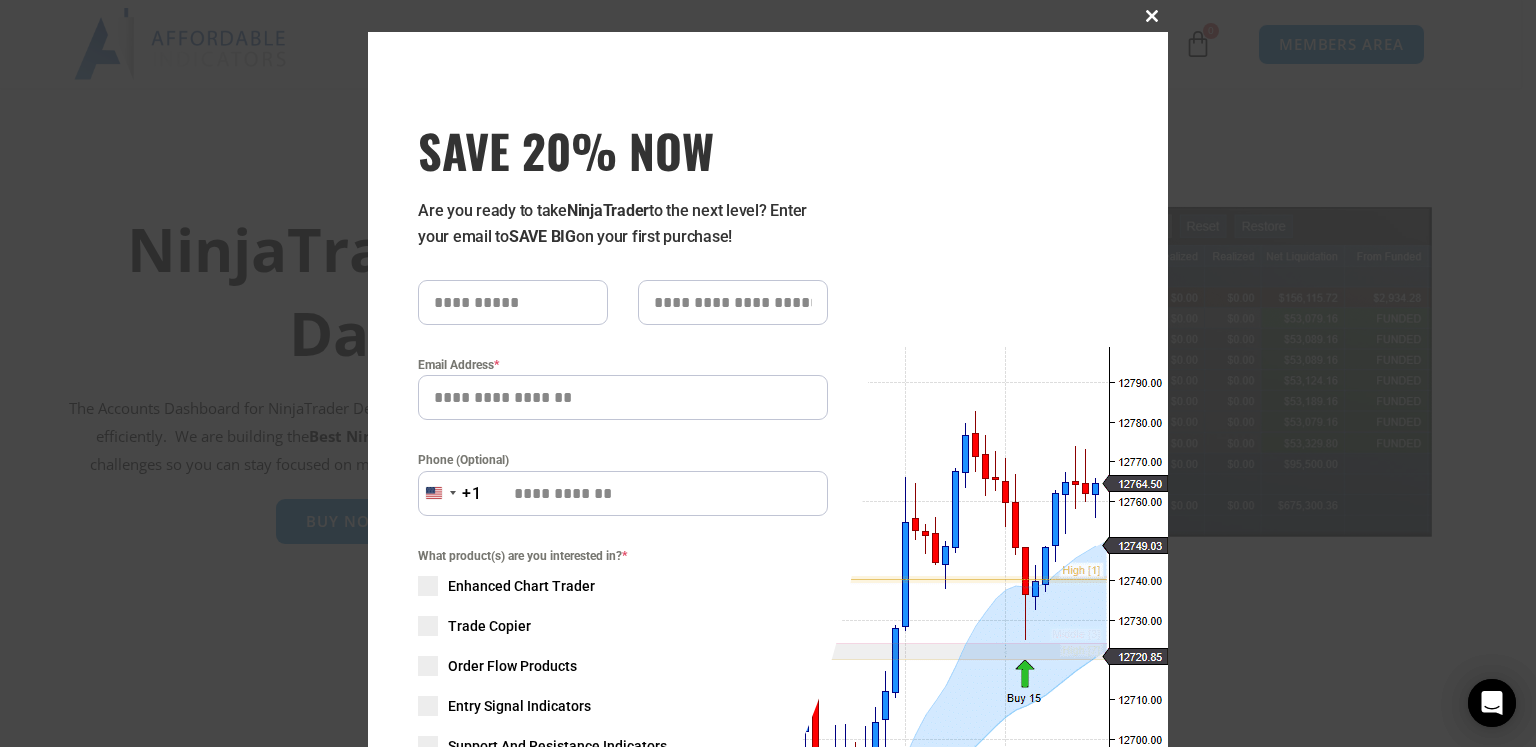 click at bounding box center (1152, 16) 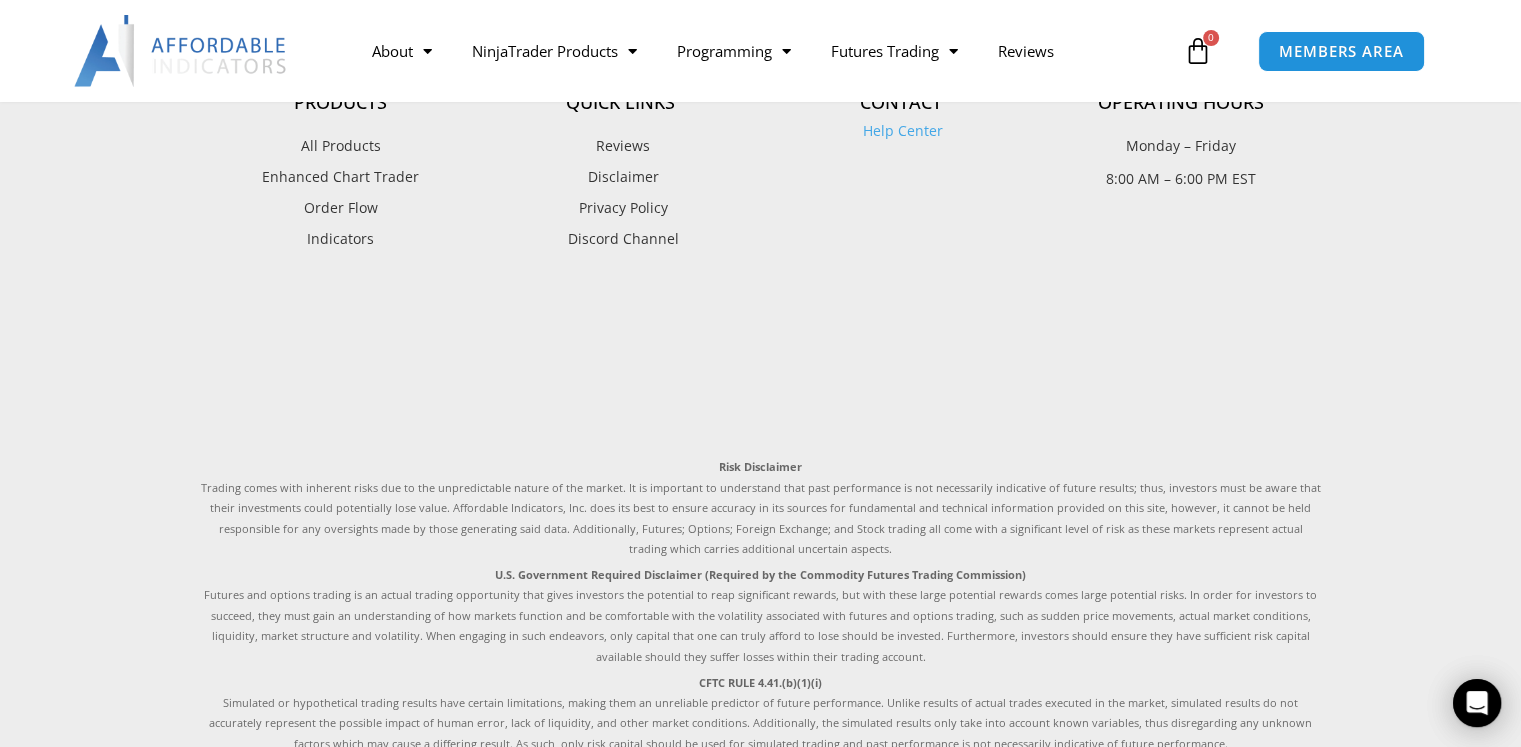 scroll, scrollTop: 4400, scrollLeft: 0, axis: vertical 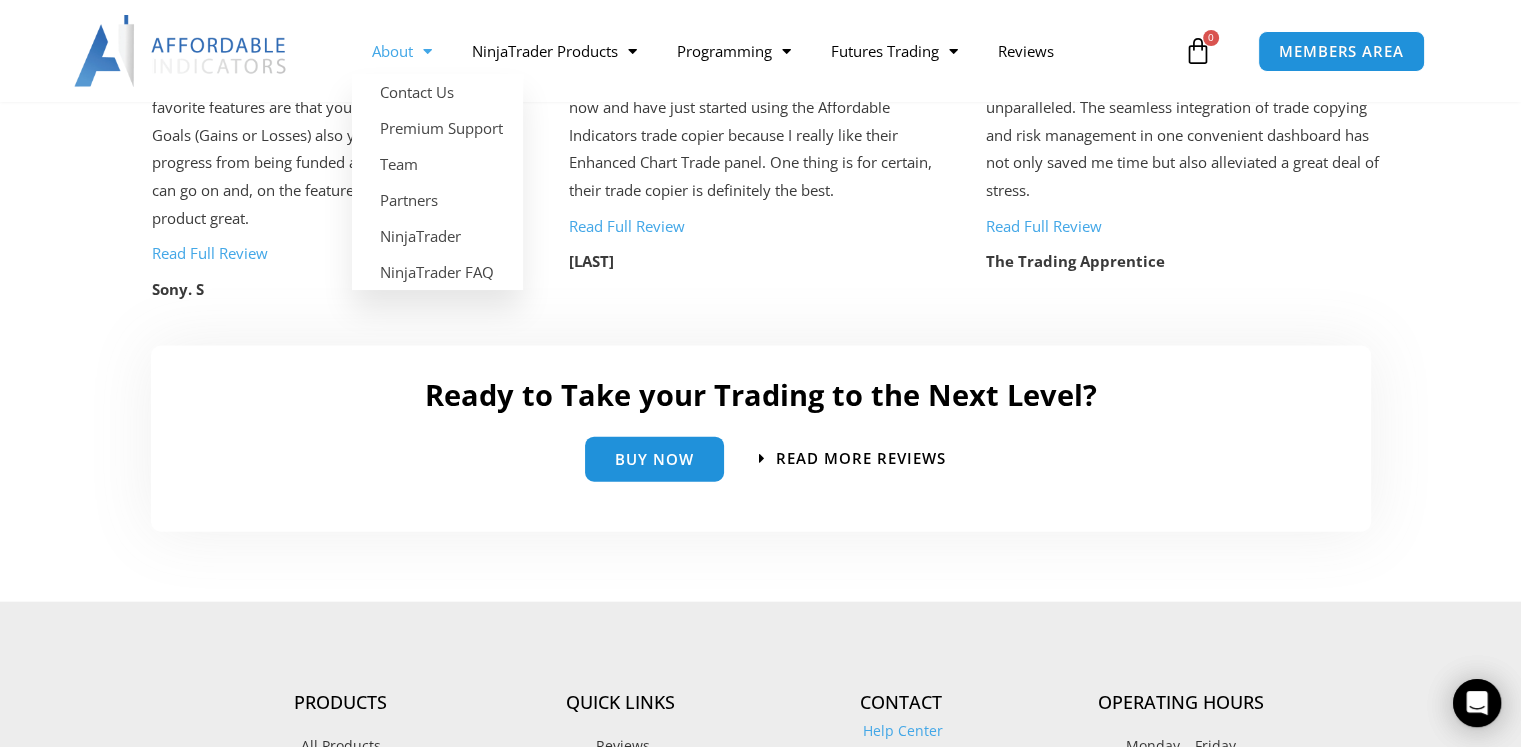 click at bounding box center (181, 51) 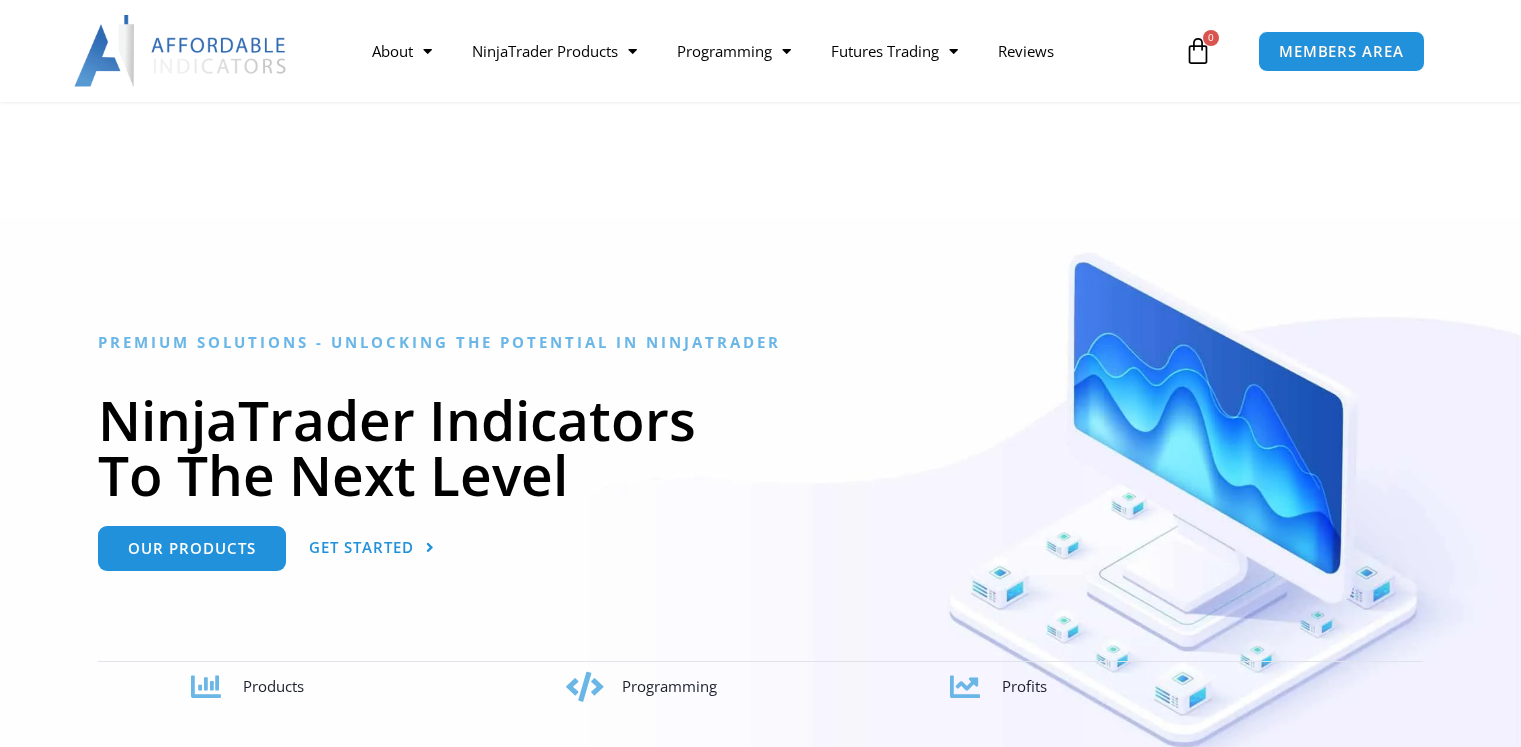 scroll, scrollTop: 800, scrollLeft: 0, axis: vertical 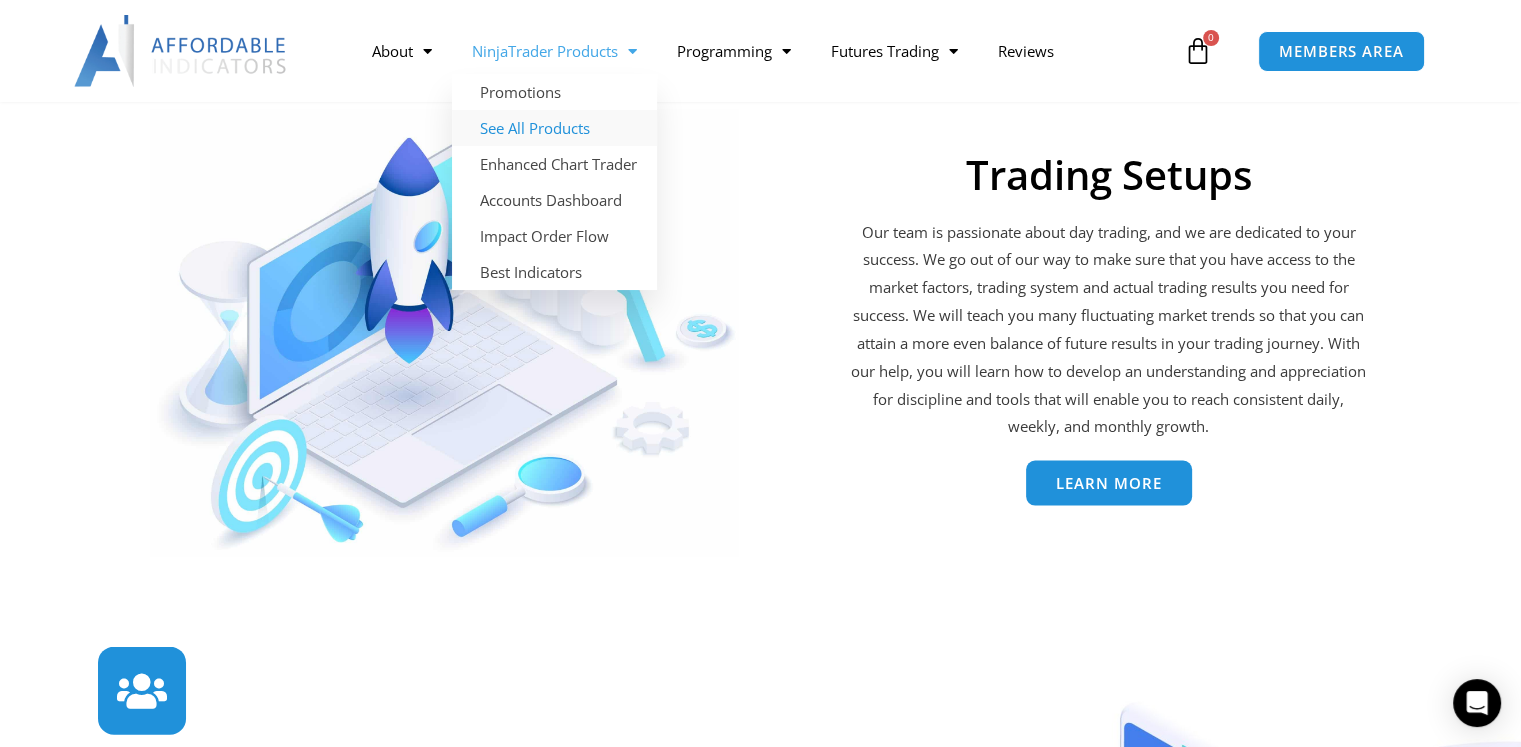 click on "See All Products" 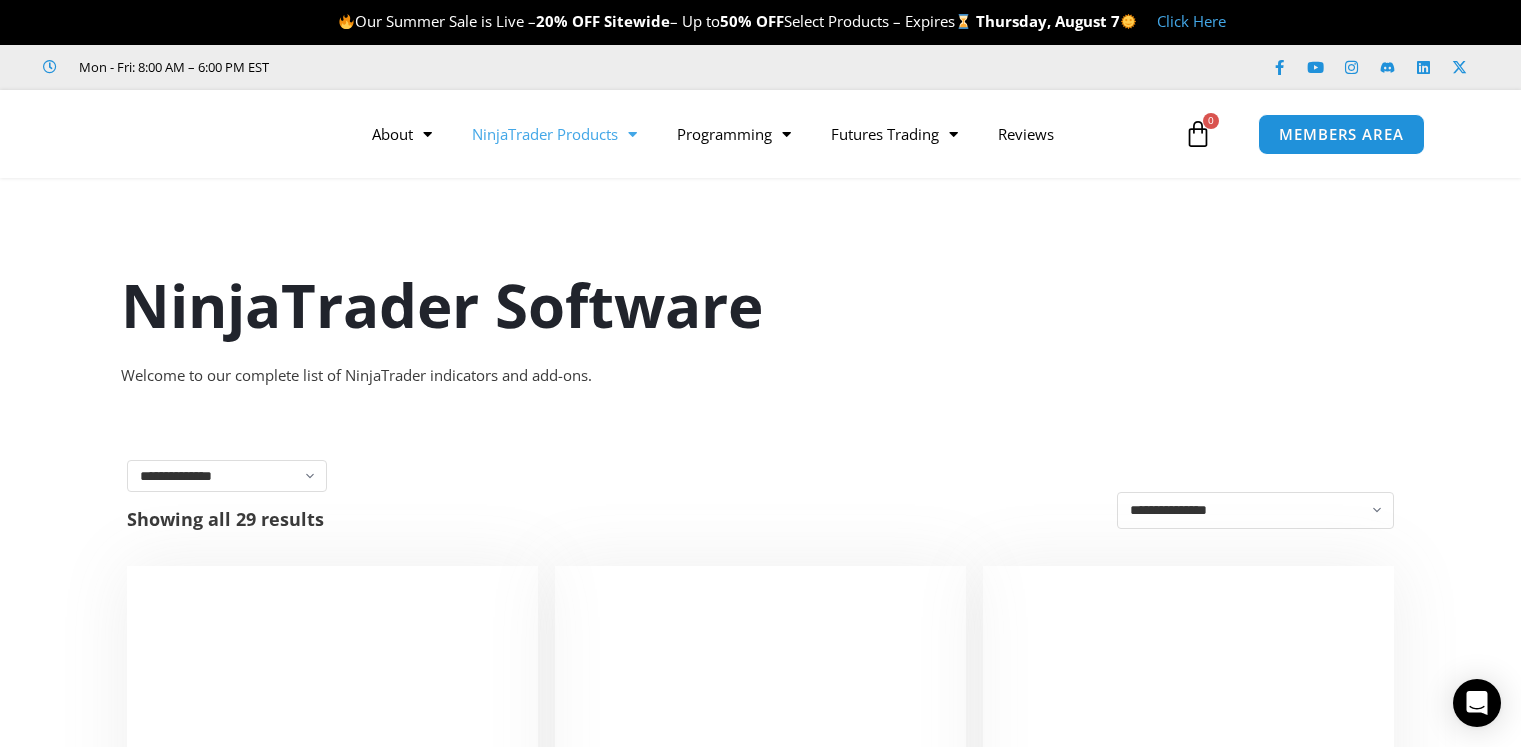 scroll, scrollTop: 0, scrollLeft: 0, axis: both 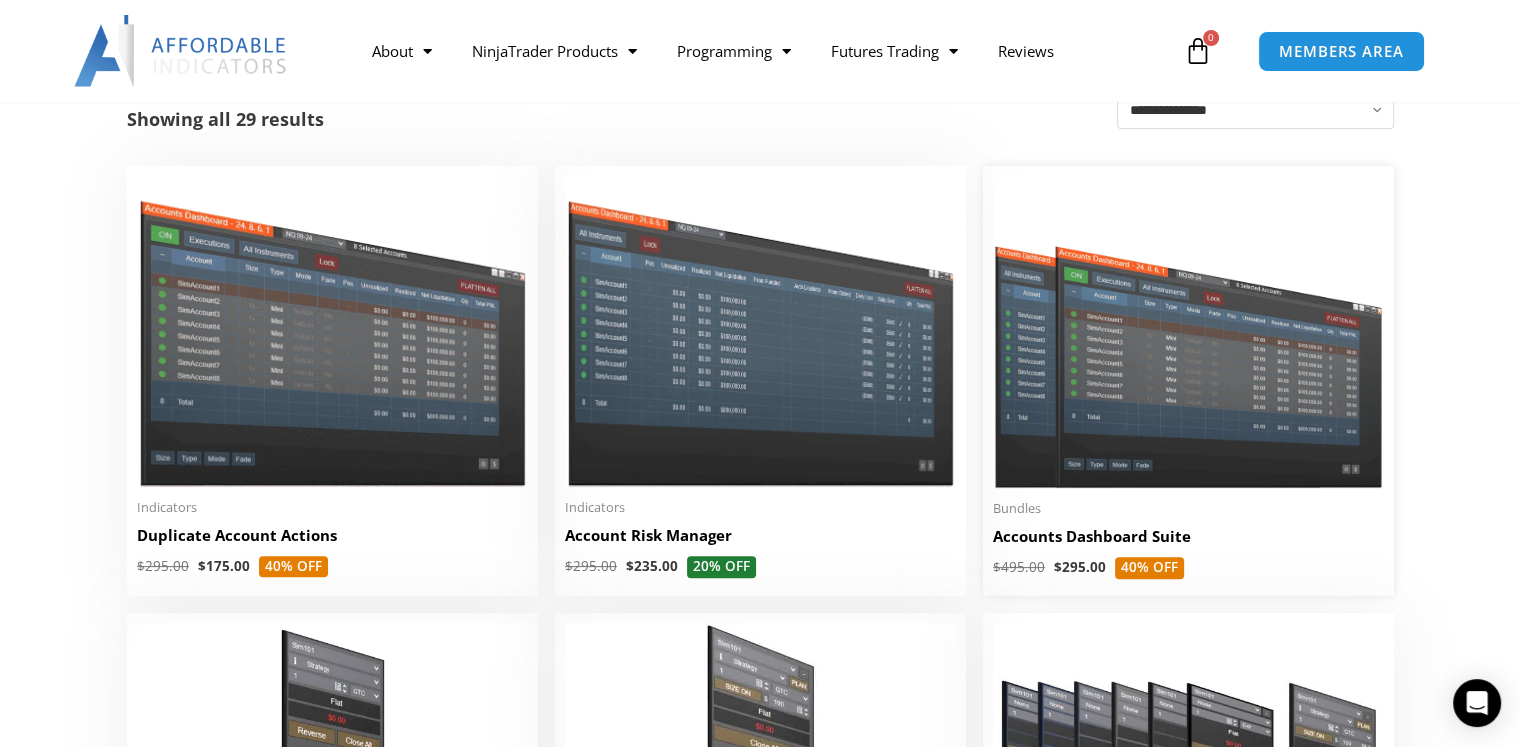 click at bounding box center [1188, 332] 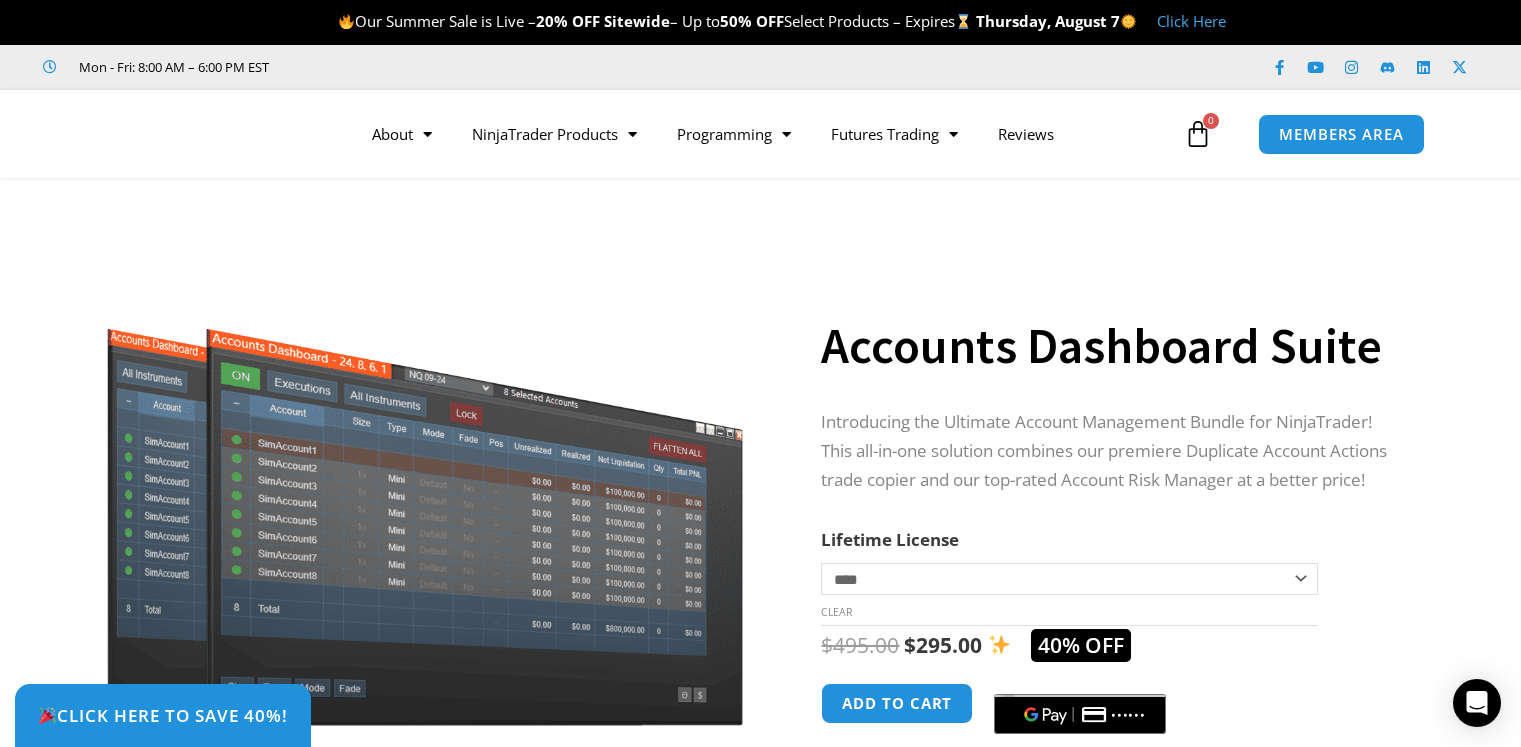 scroll, scrollTop: 0, scrollLeft: 0, axis: both 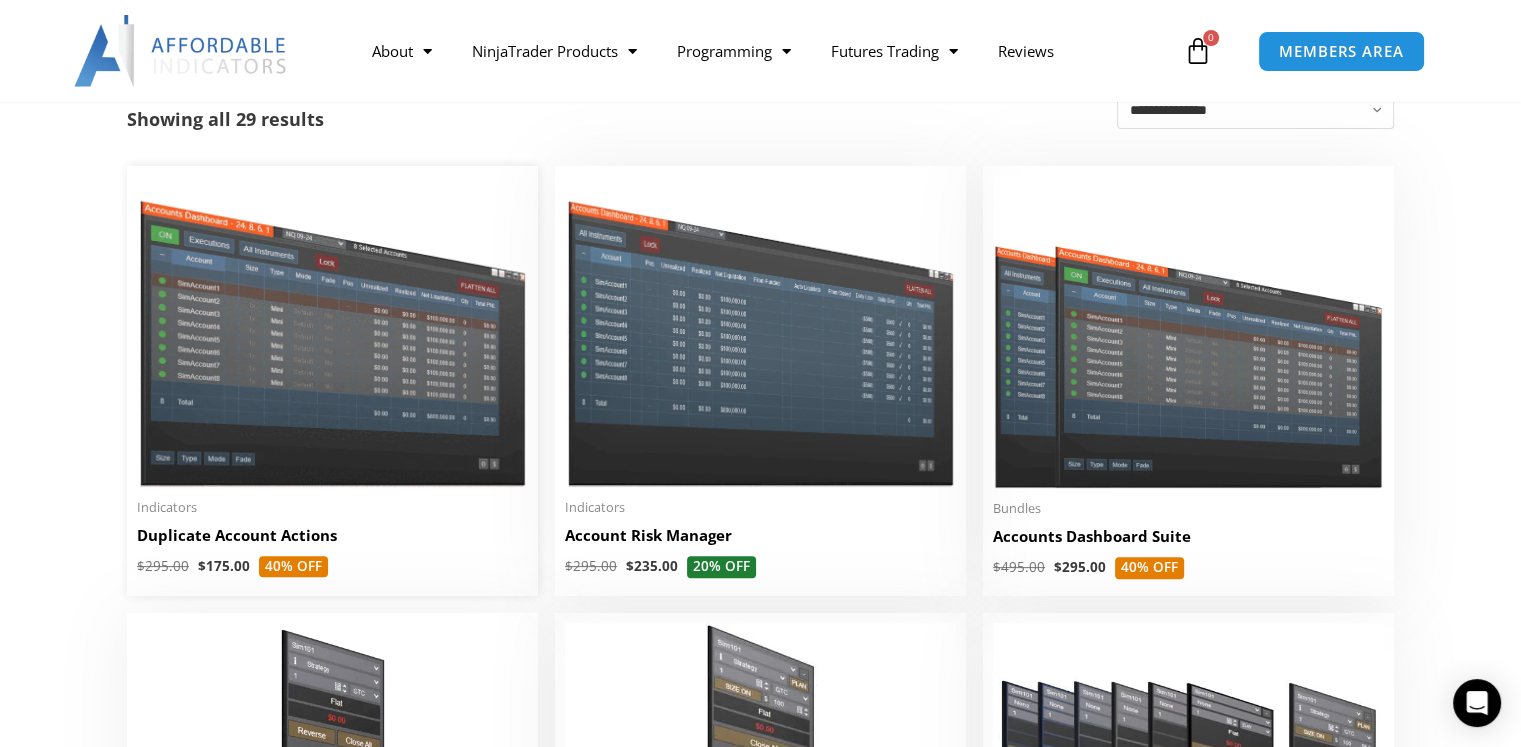 click at bounding box center (332, 331) 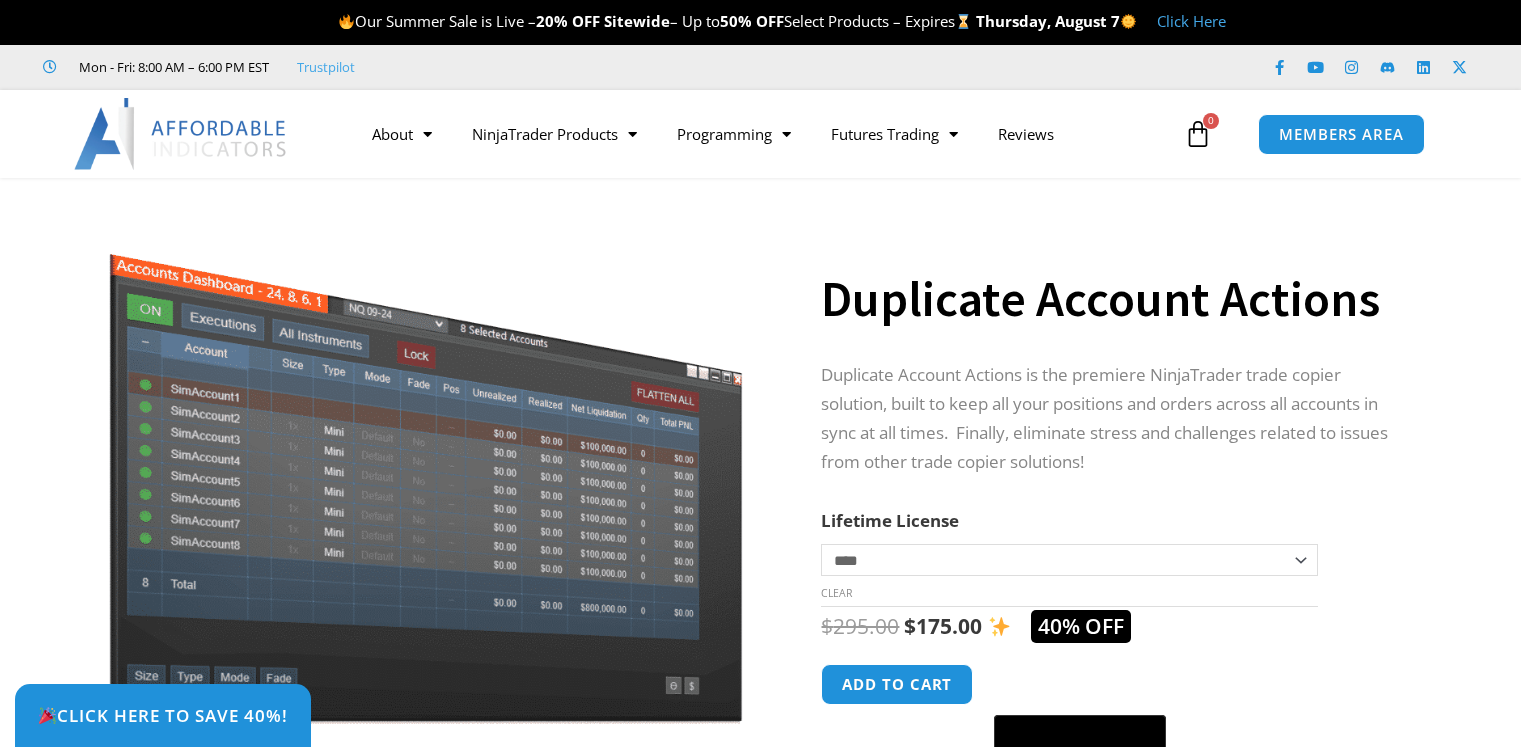 scroll, scrollTop: 0, scrollLeft: 0, axis: both 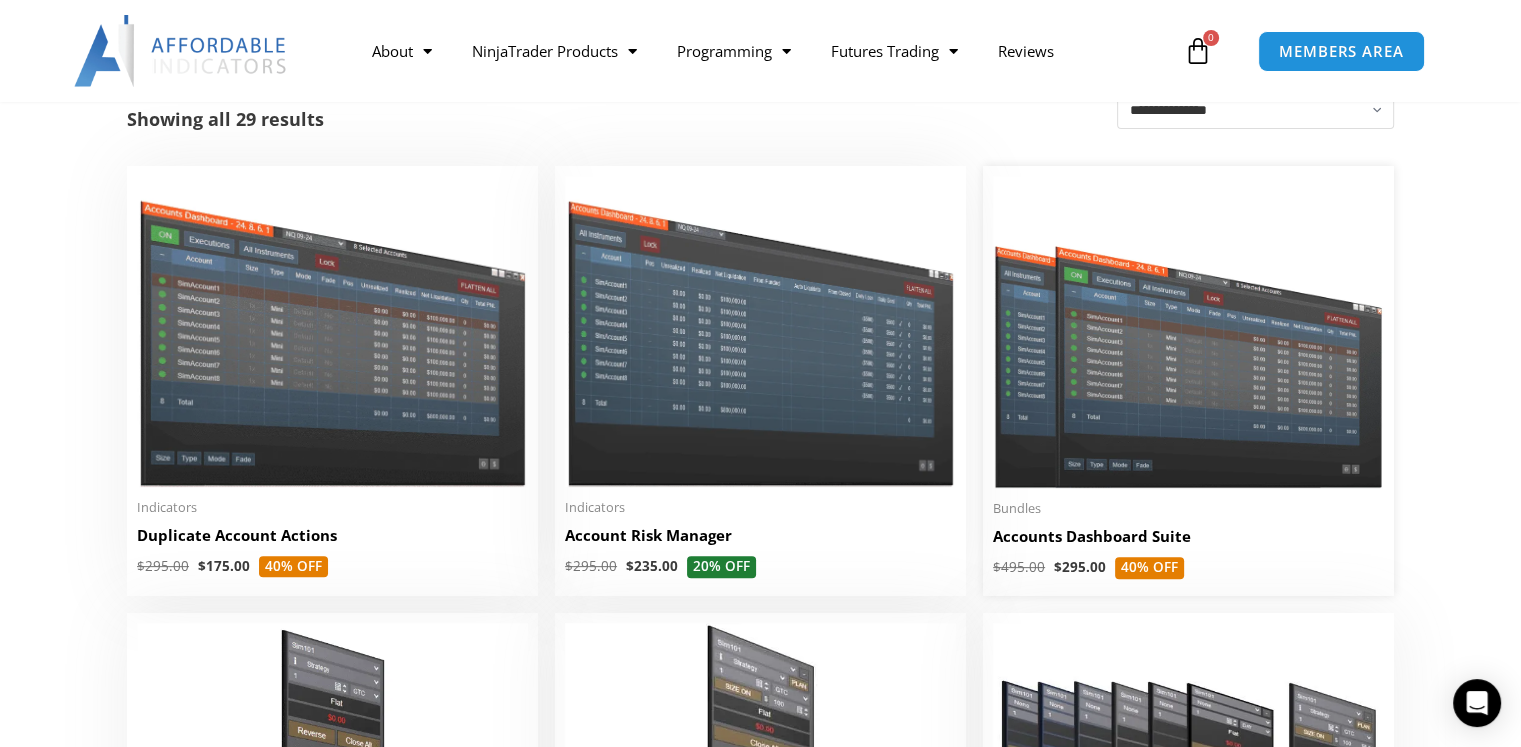 click at bounding box center (1188, 332) 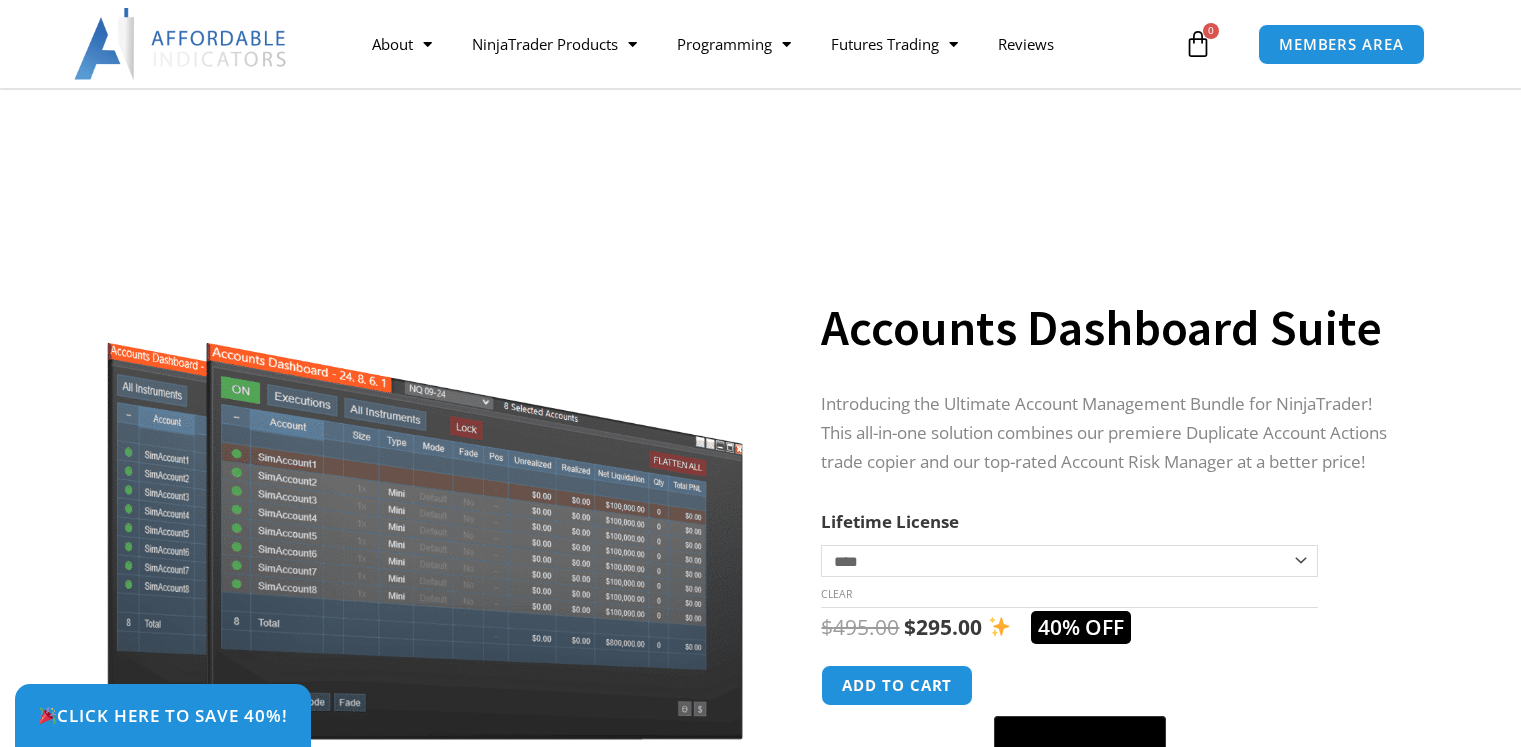 scroll, scrollTop: 200, scrollLeft: 0, axis: vertical 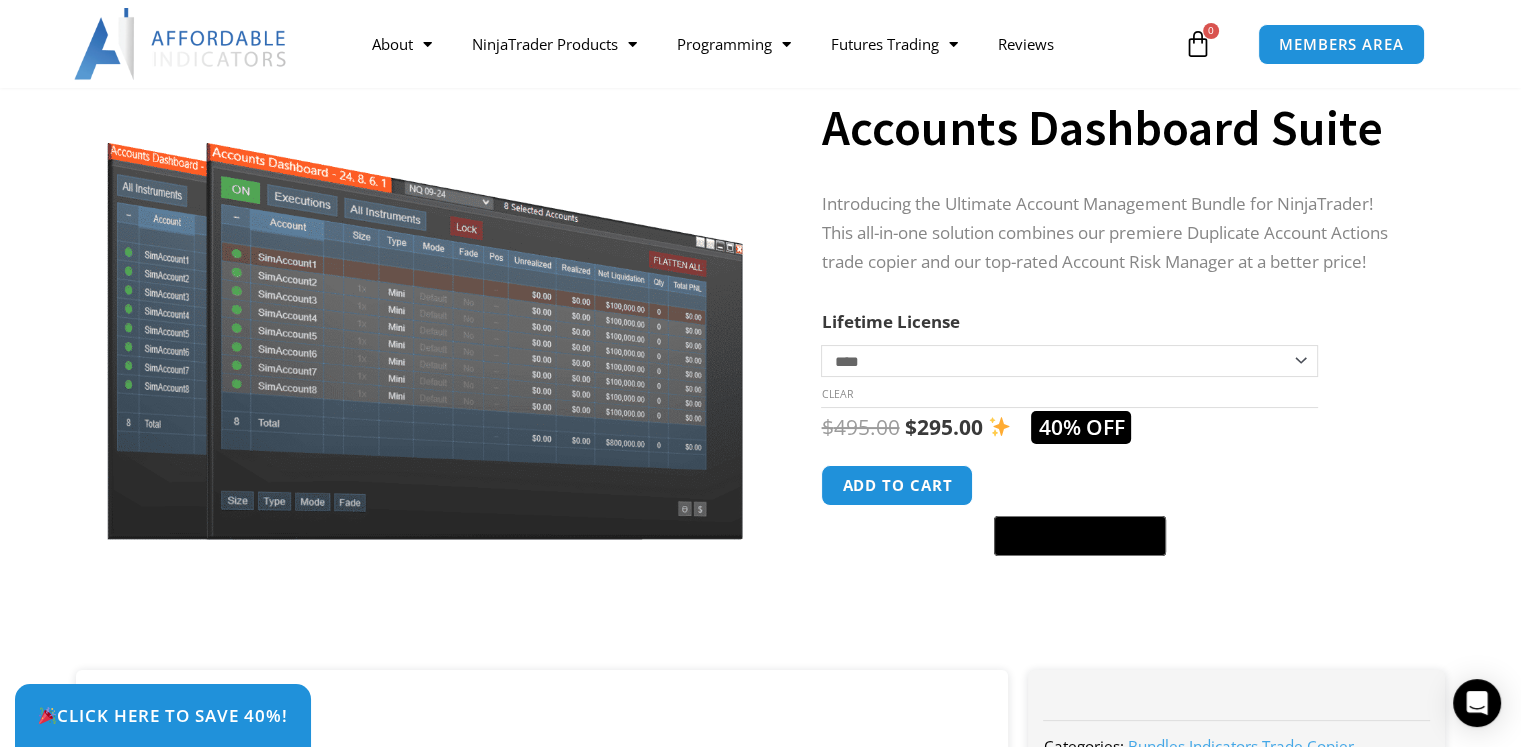 click on "**********" 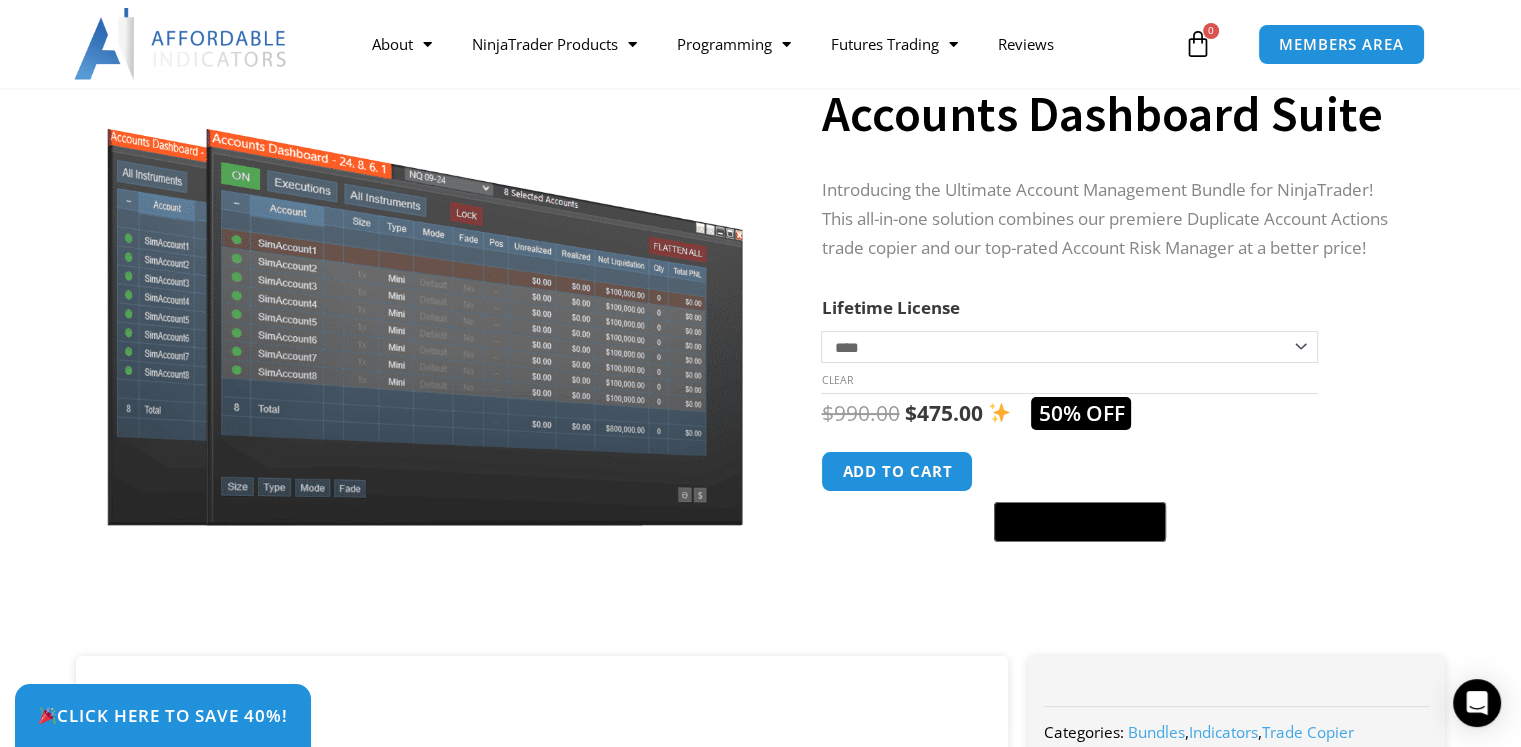 click on "**********" 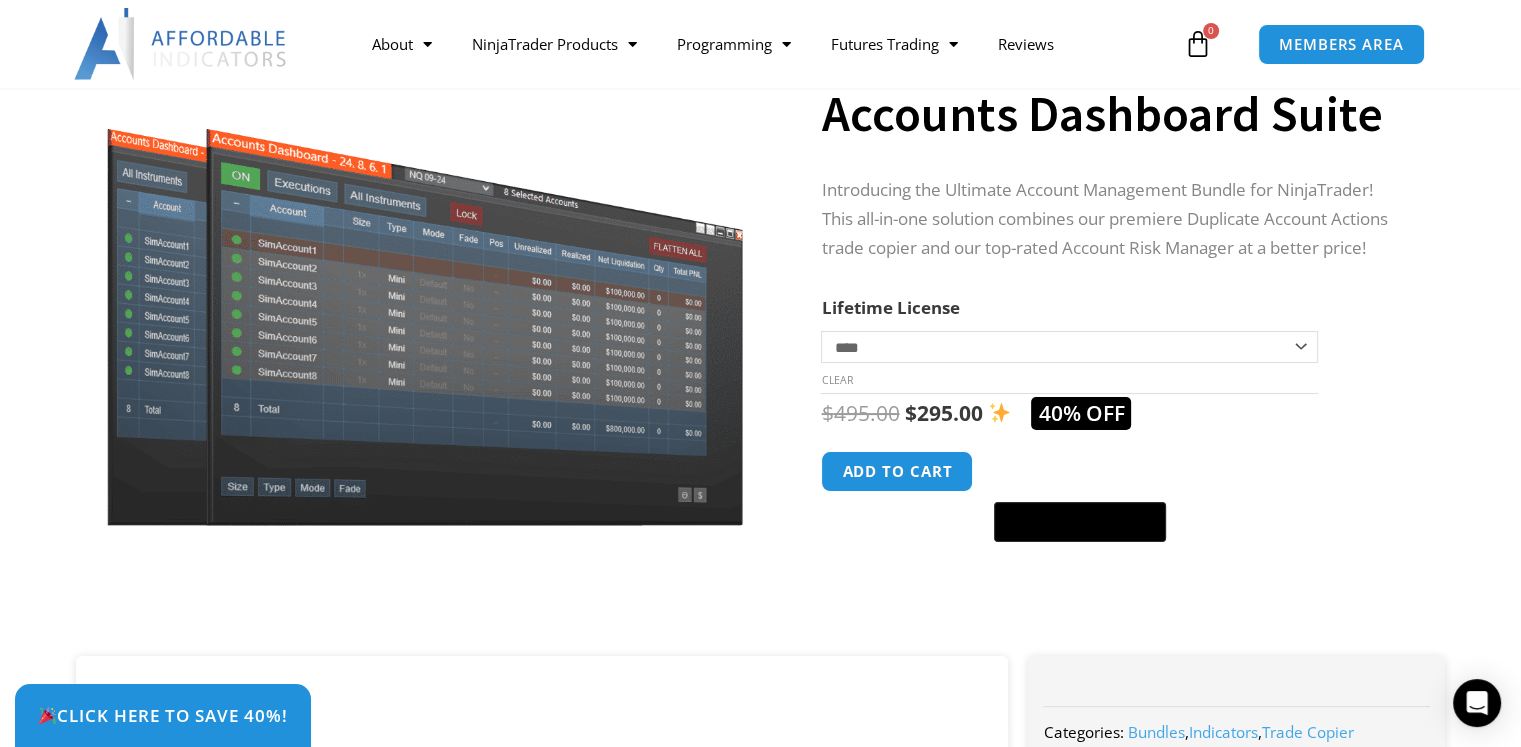 click on "**********" 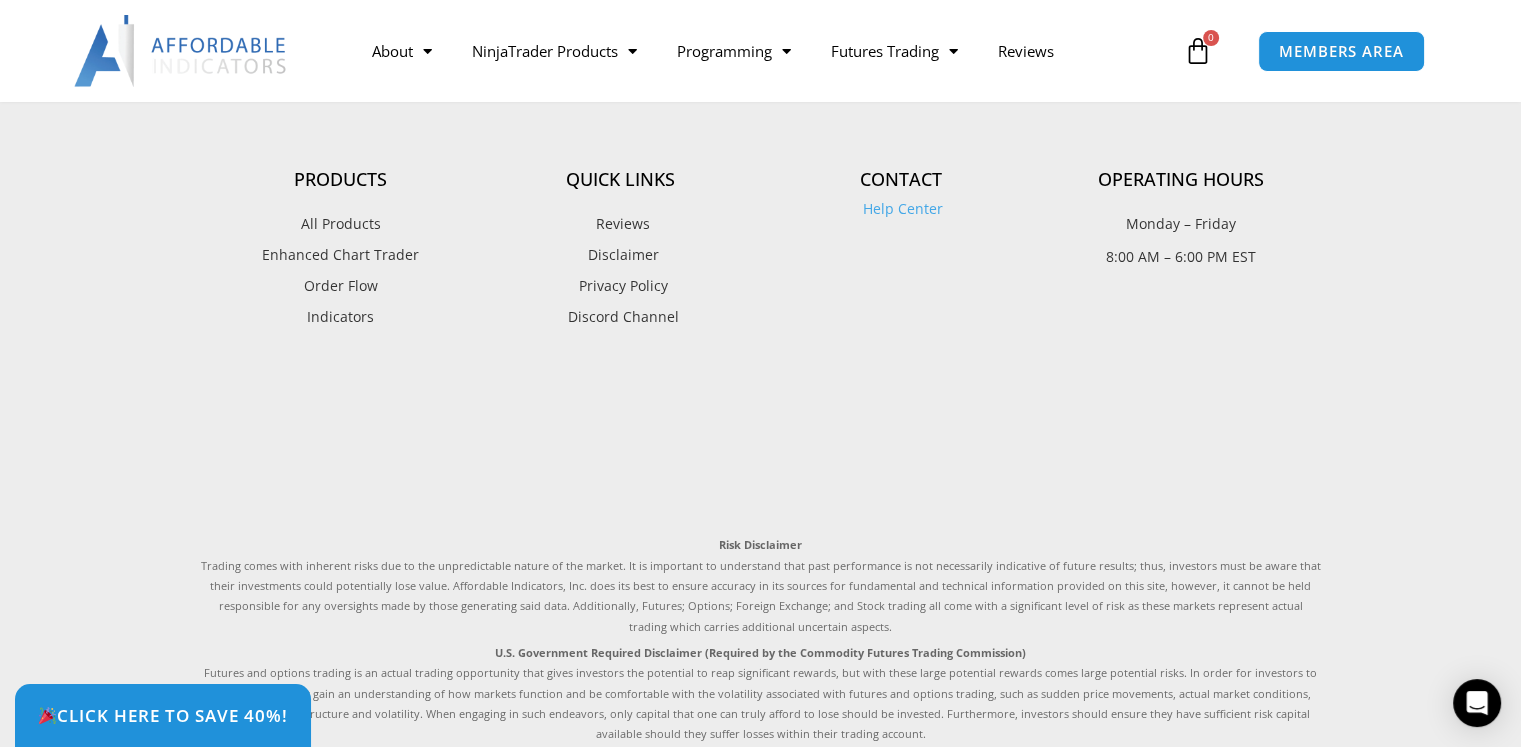scroll, scrollTop: 5206, scrollLeft: 0, axis: vertical 